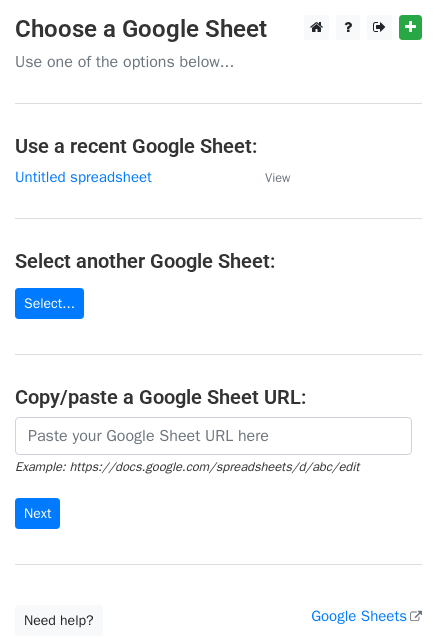 scroll, scrollTop: 0, scrollLeft: 0, axis: both 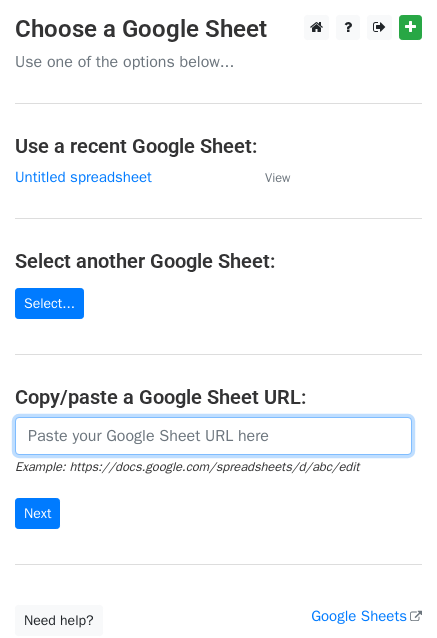 click at bounding box center [213, 436] 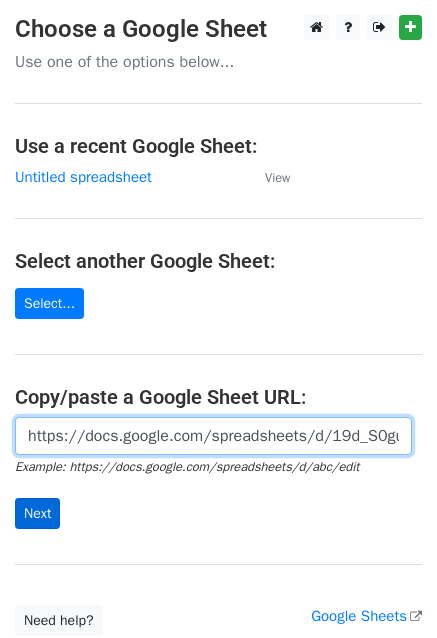 scroll, scrollTop: 0, scrollLeft: 433, axis: horizontal 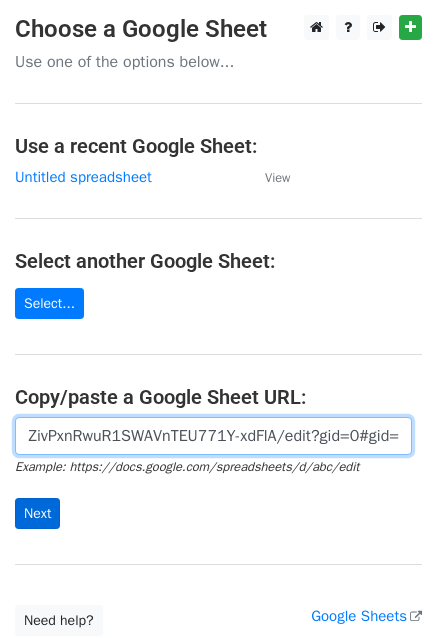 type on "https://docs.google.com/spreadsheets/d/19d_S0guPiD3yL1ZivPxnRwuR1SWAVnTEU771Y-xdFlA/edit?gid=0#gid=0" 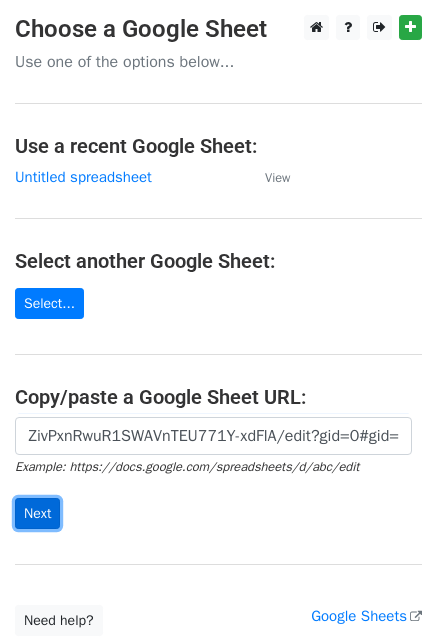 click on "Next" at bounding box center [37, 513] 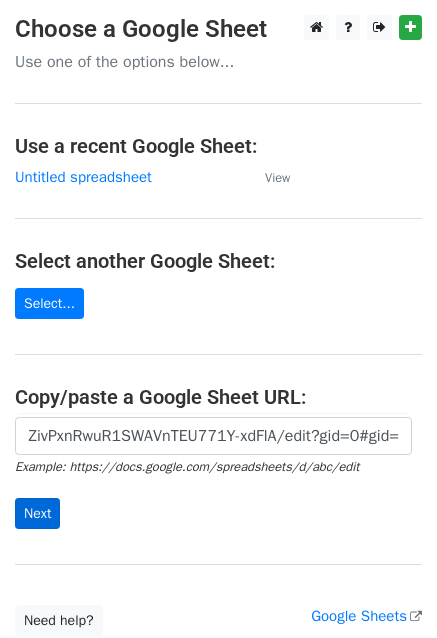 scroll, scrollTop: 0, scrollLeft: 0, axis: both 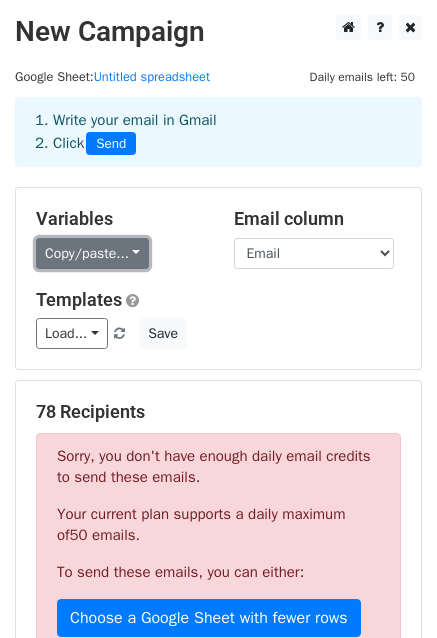 click on "Copy/paste..." at bounding box center (92, 253) 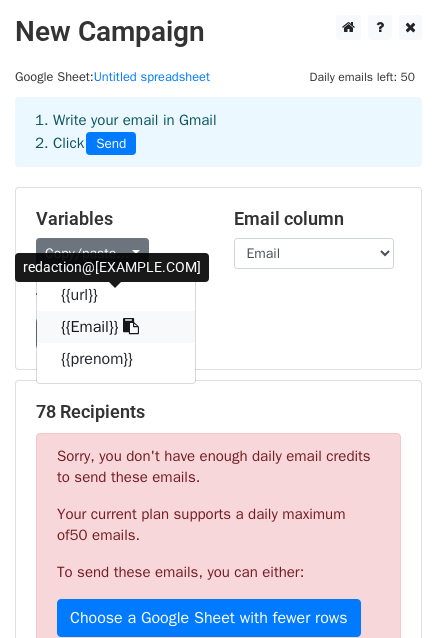 click on "{{Email}}" at bounding box center [116, 327] 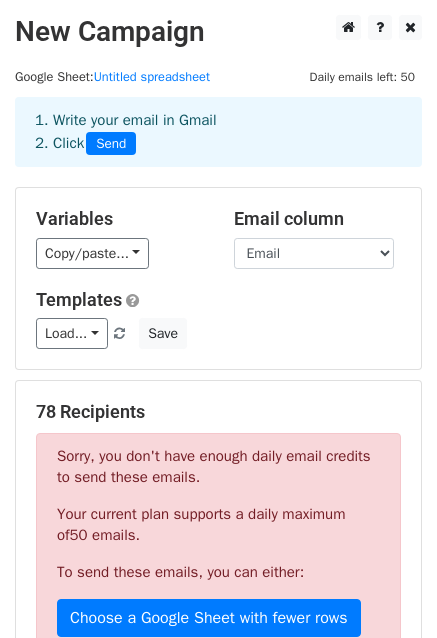 click on "Copy/paste...
{{url}}
{{Email}}
{{prenom}}" at bounding box center [120, 253] 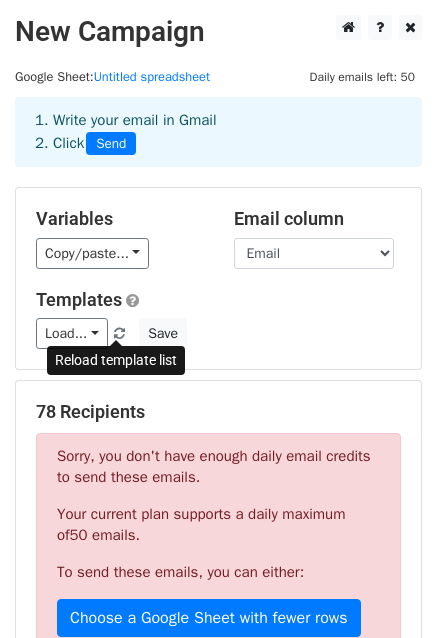 click at bounding box center [120, 334] 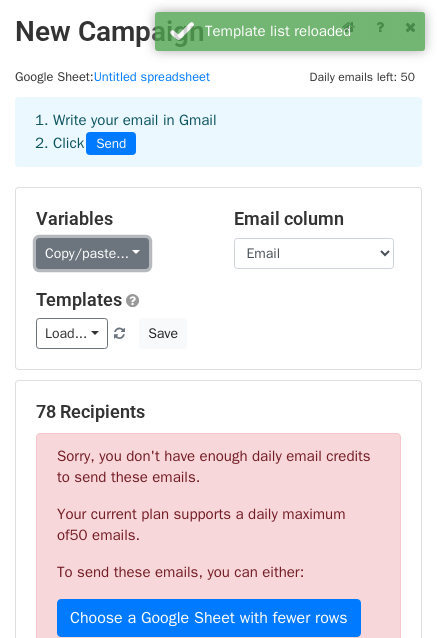 click on "Copy/paste..." at bounding box center [92, 253] 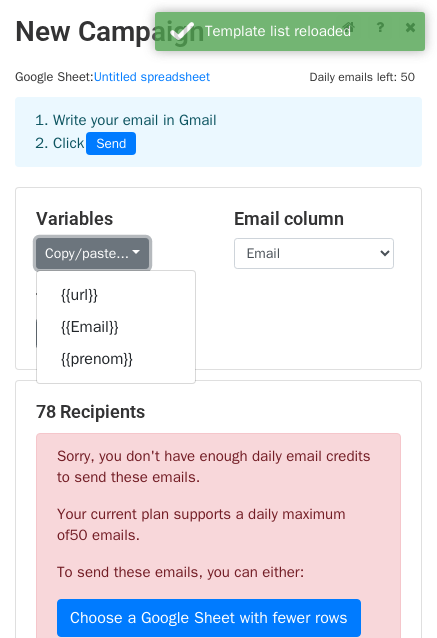 click on "Copy/paste..." at bounding box center [92, 253] 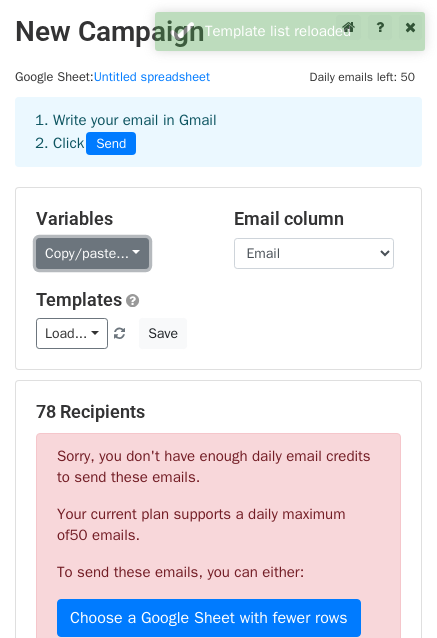 click on "Copy/paste..." at bounding box center [92, 253] 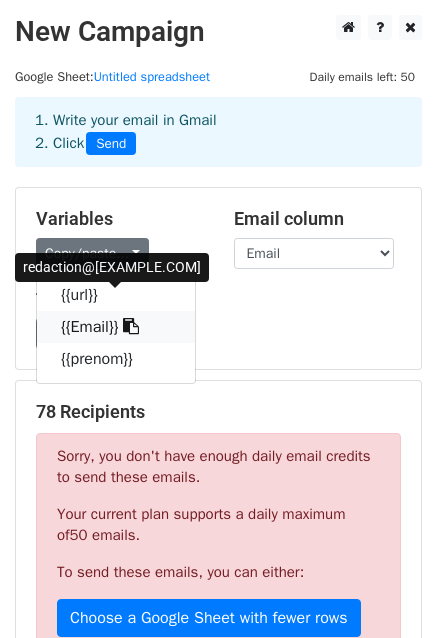 click on "{{Email}}" at bounding box center [116, 327] 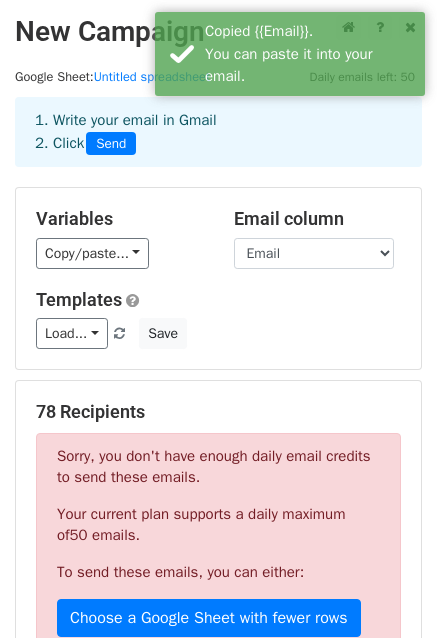 click on "Load...
No templates saved
Save" at bounding box center (218, 333) 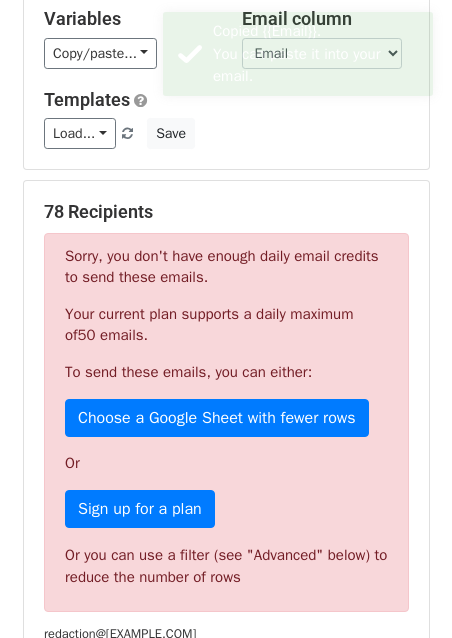 scroll, scrollTop: 400, scrollLeft: 0, axis: vertical 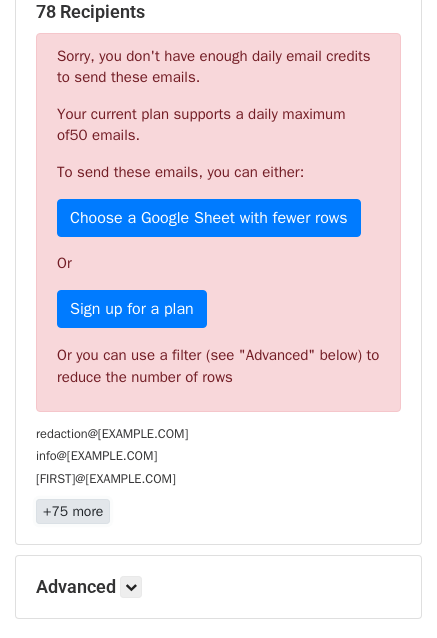 click on "+75 more" at bounding box center [73, 511] 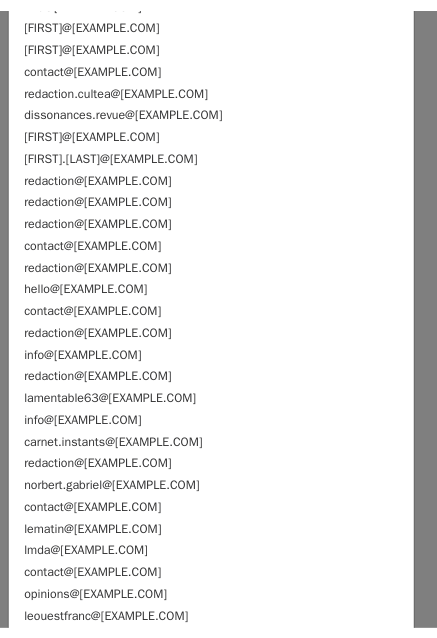 scroll, scrollTop: 0, scrollLeft: 0, axis: both 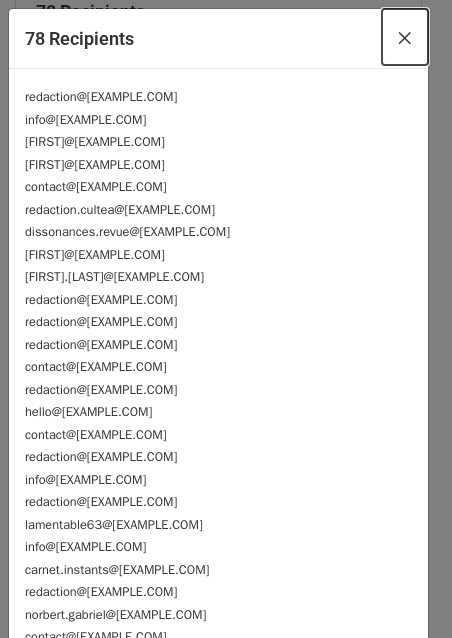 click on "×" at bounding box center (405, 37) 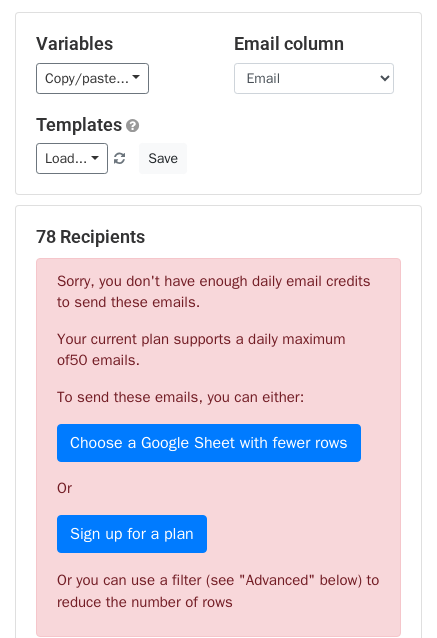 scroll, scrollTop: 0, scrollLeft: 0, axis: both 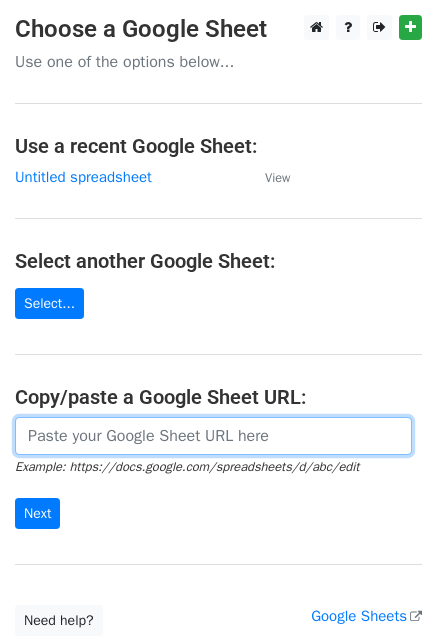click at bounding box center (213, 436) 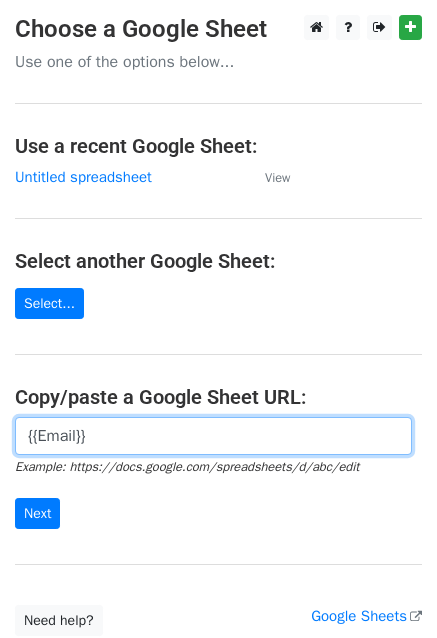 drag, startPoint x: 79, startPoint y: 433, endPoint x: 14, endPoint y: 439, distance: 65.27634 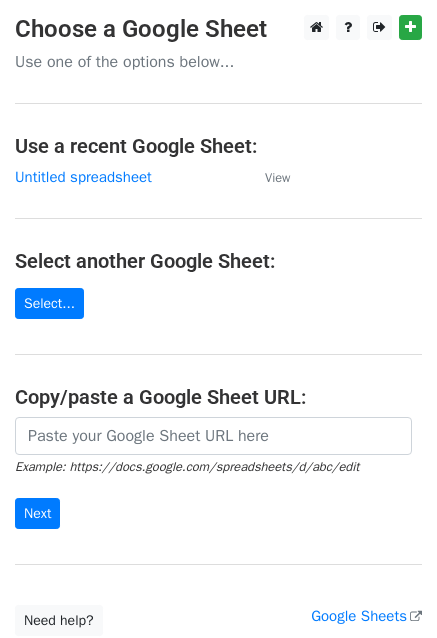 scroll, scrollTop: 0, scrollLeft: 0, axis: both 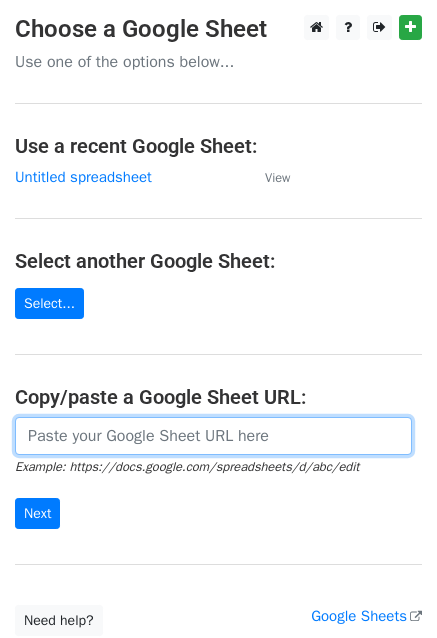 click at bounding box center [213, 436] 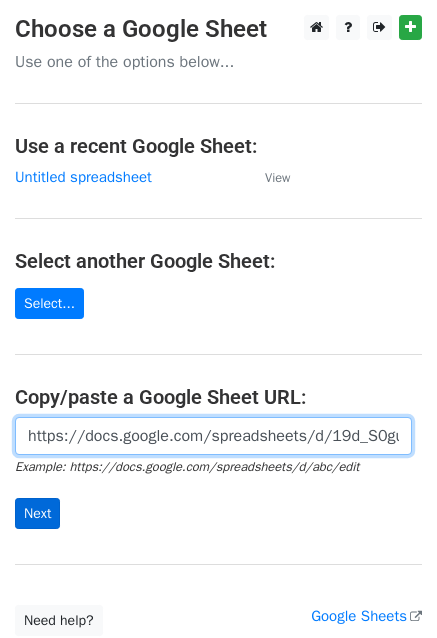 scroll, scrollTop: 0, scrollLeft: 433, axis: horizontal 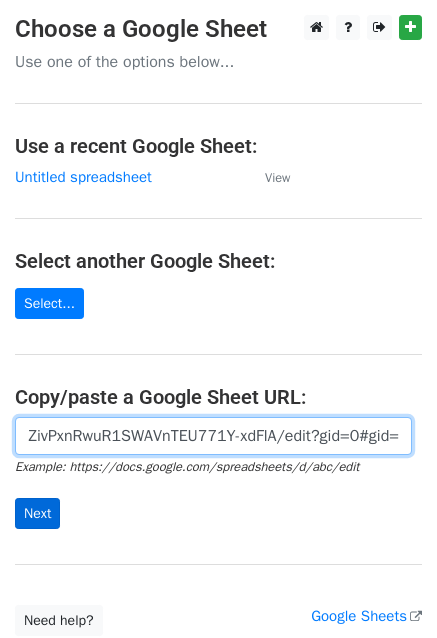 type on "https://docs.google.com/spreadsheets/d/19d_S0guPiD3yL1ZivPxnRwuR1SWAVnTEU771Y-xdFlA/edit?gid=0#gid=0" 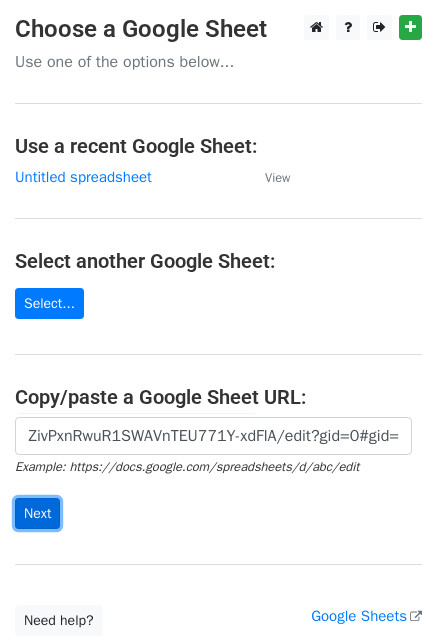 click on "Next" at bounding box center (37, 513) 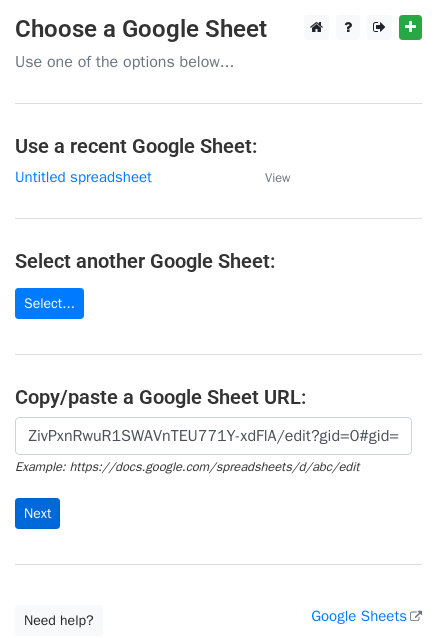 scroll, scrollTop: 0, scrollLeft: 0, axis: both 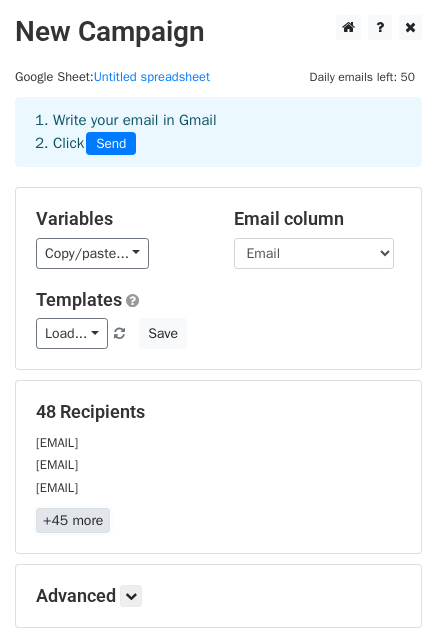 click on "+45 more" at bounding box center [73, 520] 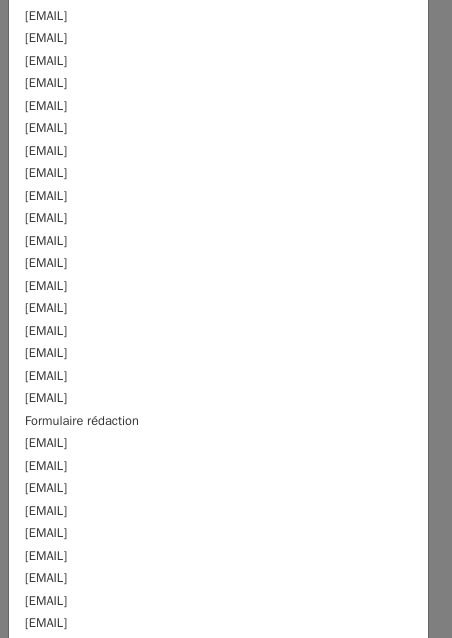 scroll, scrollTop: 400, scrollLeft: 0, axis: vertical 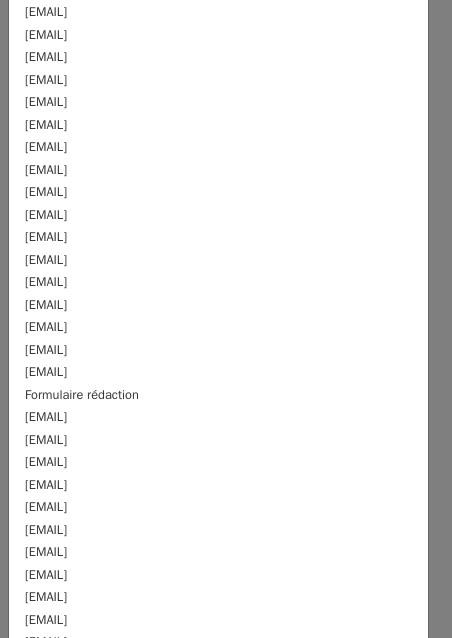 click on "norbert.gabriel@[EXAMPLE.COM]" at bounding box center [46, 215] 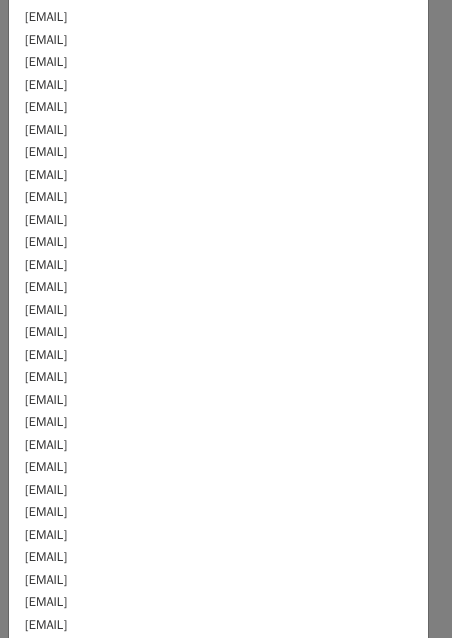 scroll, scrollTop: 0, scrollLeft: 0, axis: both 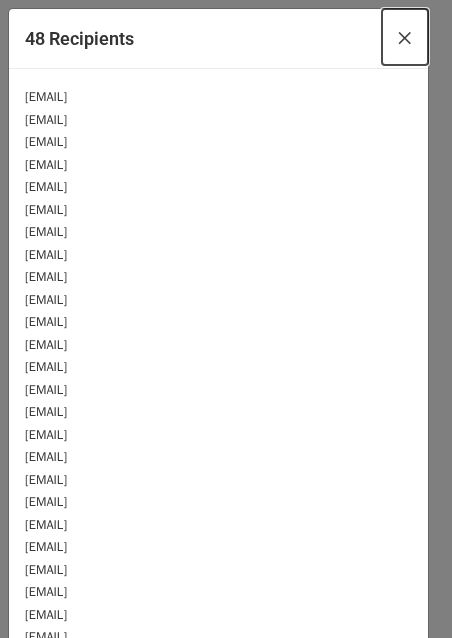 click on "×" at bounding box center [405, 37] 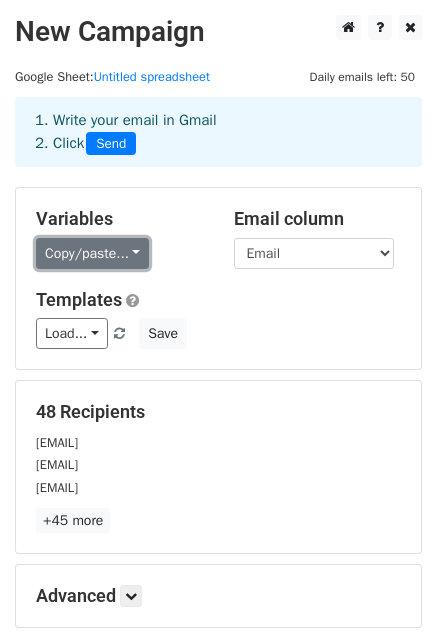click on "Copy/paste..." at bounding box center [92, 253] 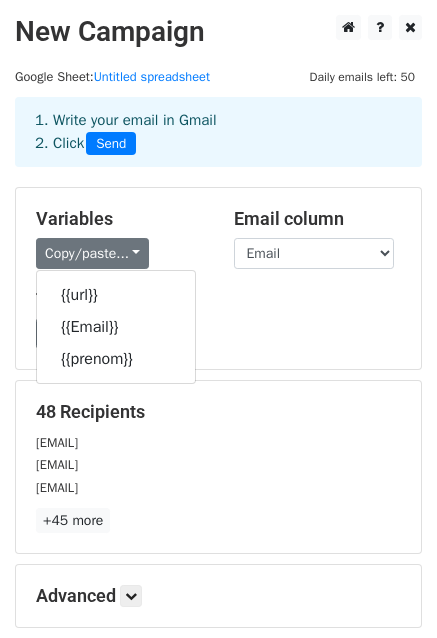 click on "Copy/paste...
{{url}}
{{Email}}
{{prenom}}" at bounding box center [120, 253] 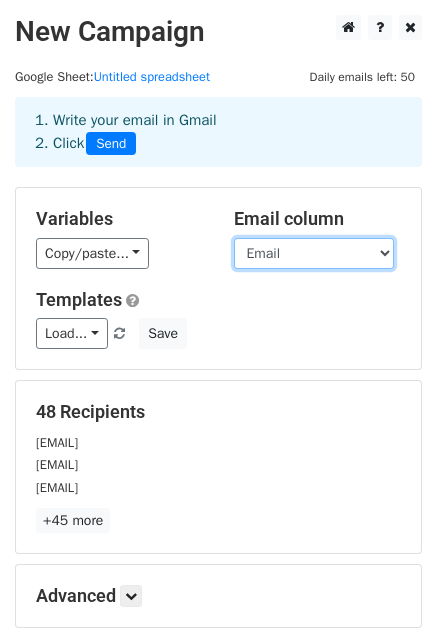 click on "url
Email
prenom" at bounding box center (314, 253) 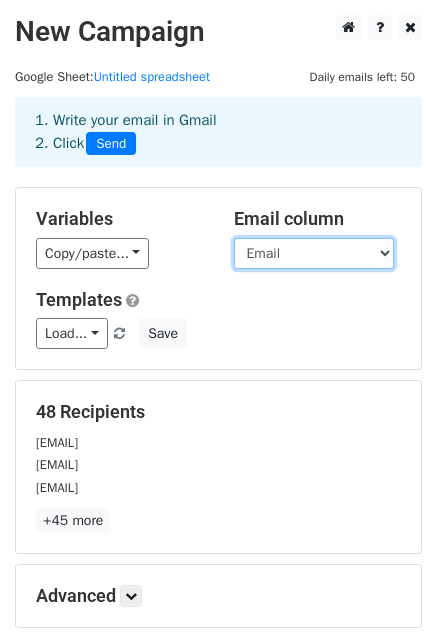 click on "url
Email
prenom" at bounding box center [314, 253] 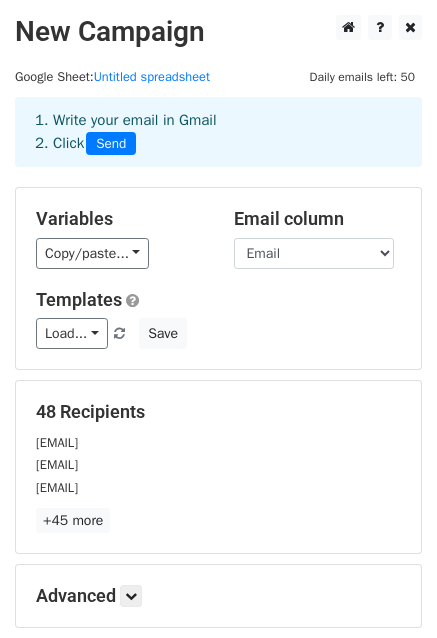 click on "Email column
url
Email
prenom" at bounding box center [318, 238] 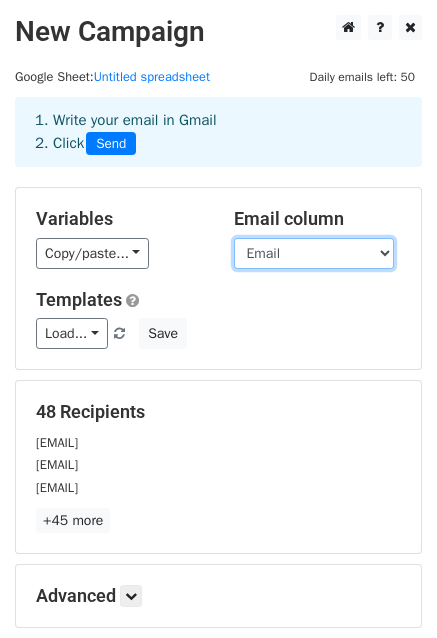 click on "url
Email
prenom" at bounding box center [314, 253] 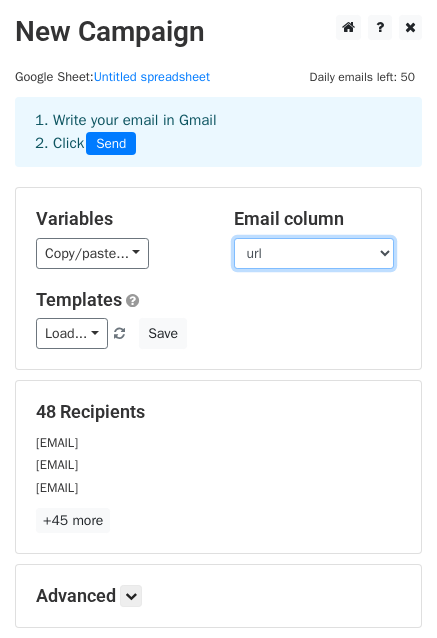 click on "url
Email
prenom" at bounding box center [314, 253] 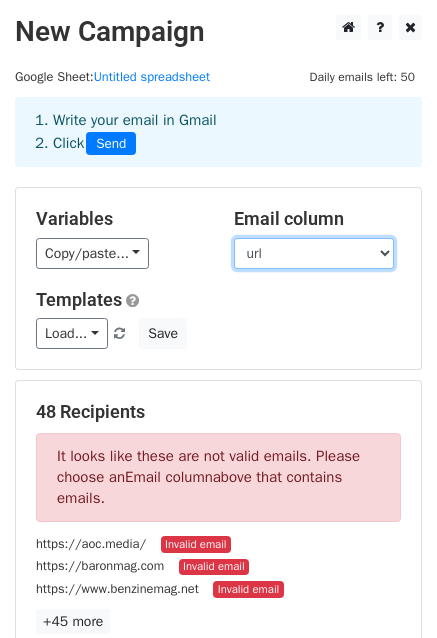 select on "Email" 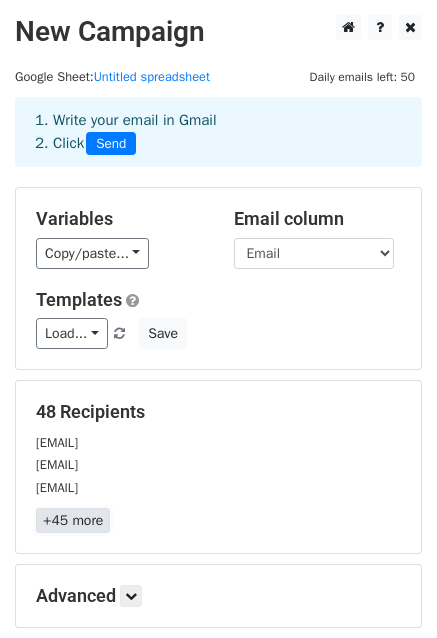 click on "+45 more" at bounding box center [73, 520] 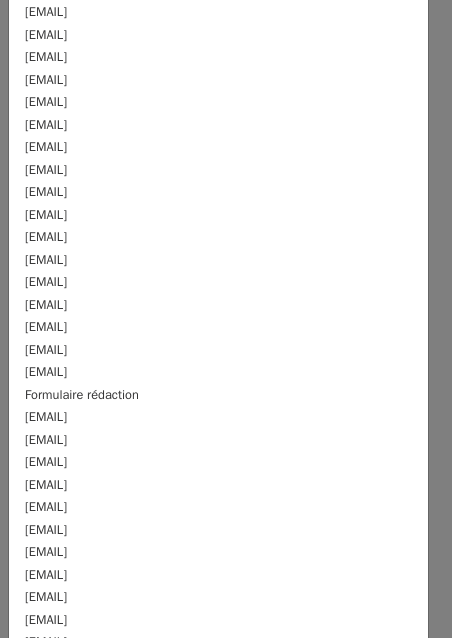 scroll, scrollTop: 500, scrollLeft: 0, axis: vertical 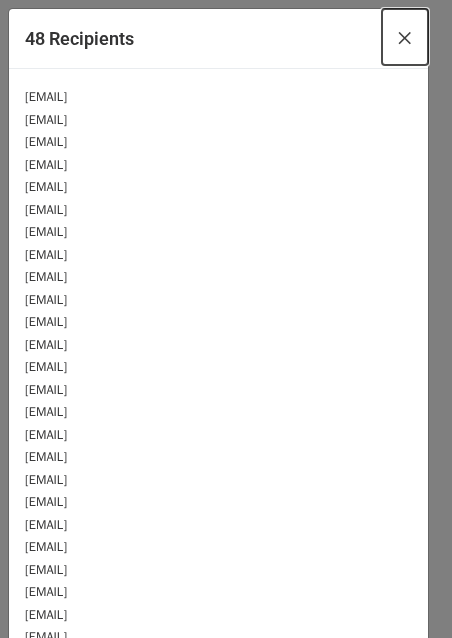 click on "×" at bounding box center [405, 37] 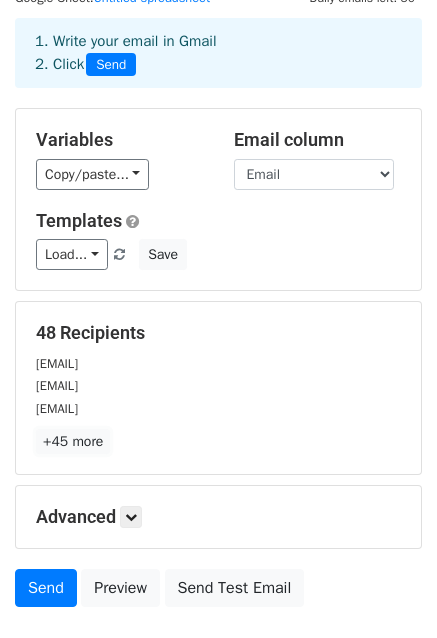 scroll, scrollTop: 216, scrollLeft: 0, axis: vertical 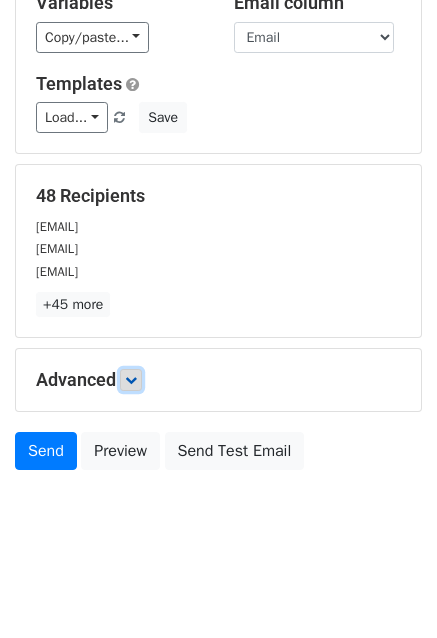 click at bounding box center (131, 380) 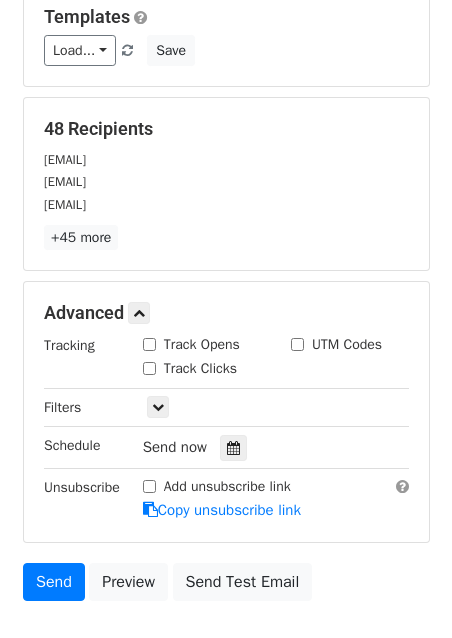 scroll, scrollTop: 100, scrollLeft: 0, axis: vertical 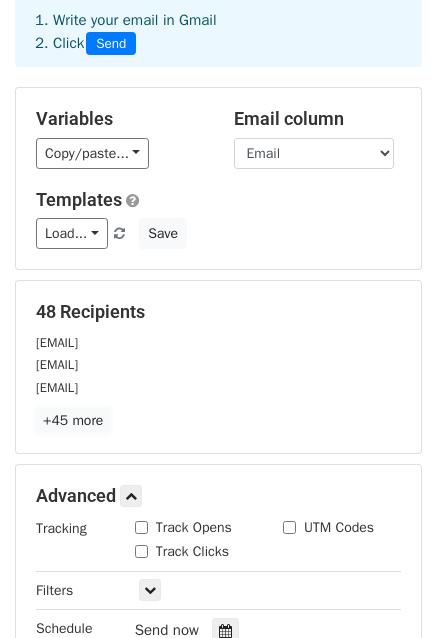 click on "+45 more" at bounding box center [73, 420] 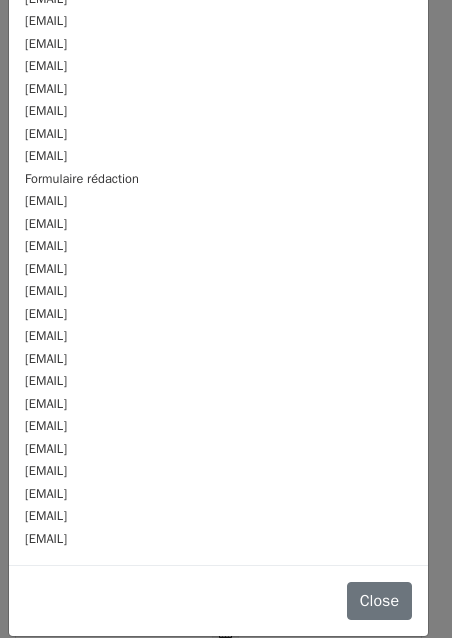 scroll, scrollTop: 621, scrollLeft: 0, axis: vertical 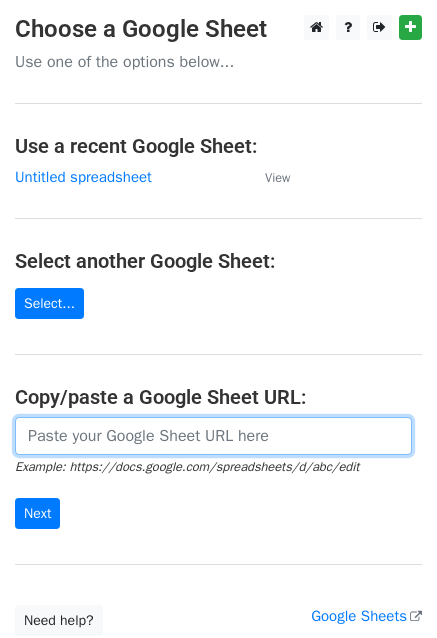 click at bounding box center [213, 436] 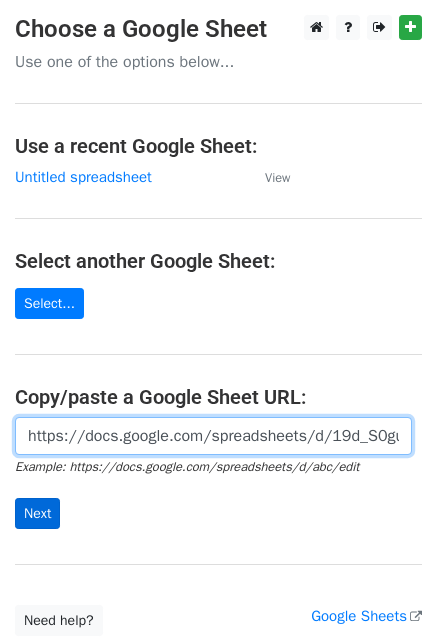 scroll, scrollTop: 0, scrollLeft: 433, axis: horizontal 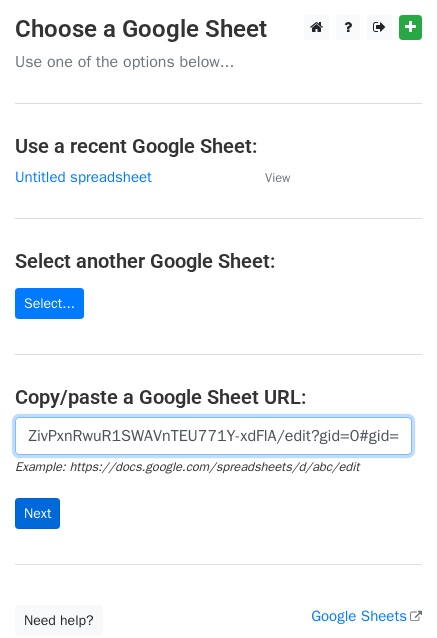 type on "https://docs.google.com/spreadsheets/d/19d_S0guPiD3yL1ZivPxnRwuR1SWAVnTEU771Y-xdFlA/edit?gid=0#gid=0" 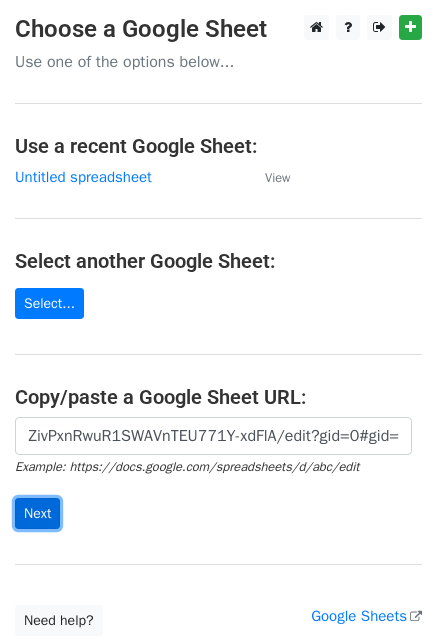 click on "Next" at bounding box center (37, 513) 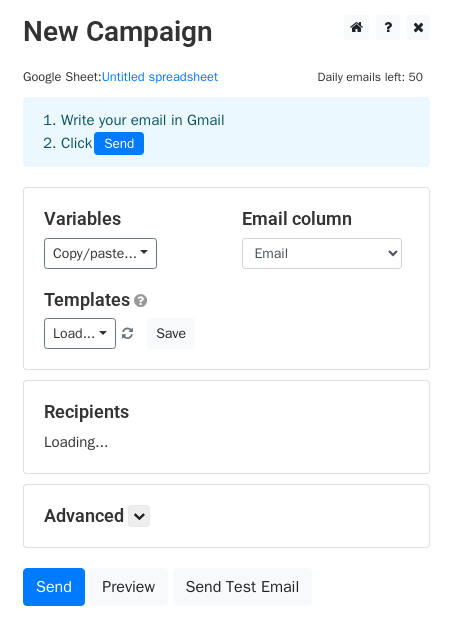scroll, scrollTop: 0, scrollLeft: 0, axis: both 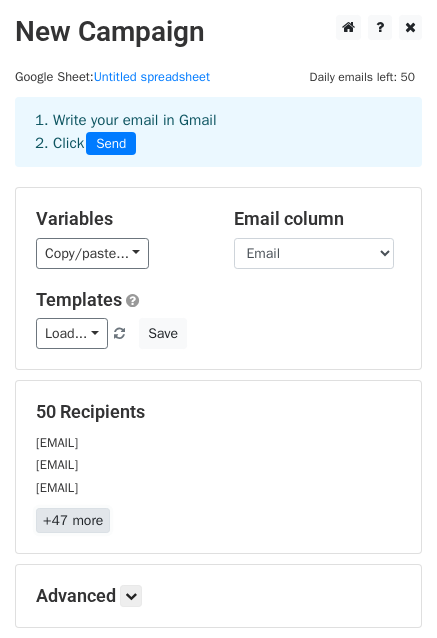 click on "+47 more" at bounding box center (73, 520) 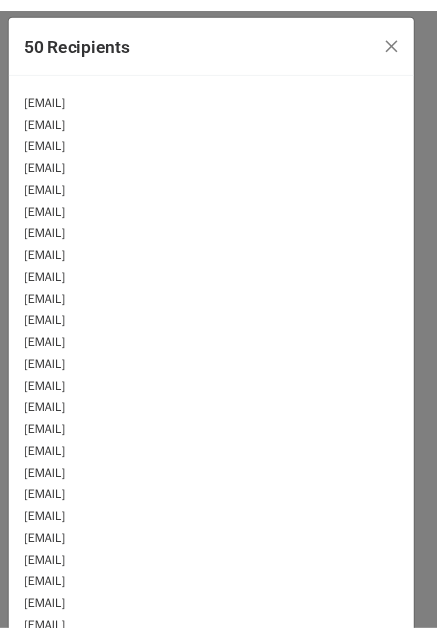 scroll, scrollTop: 0, scrollLeft: 0, axis: both 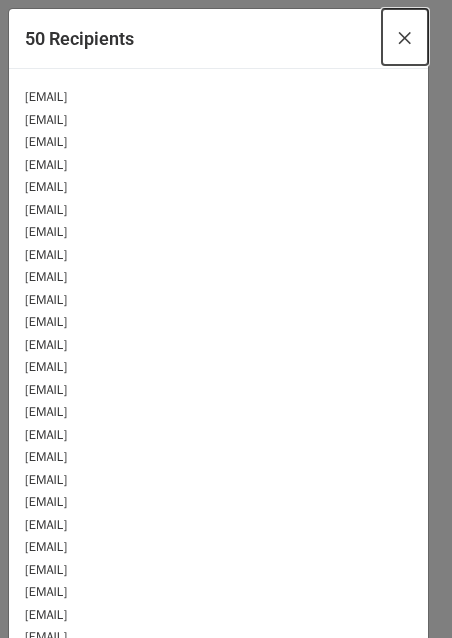 click on "×" at bounding box center [405, 37] 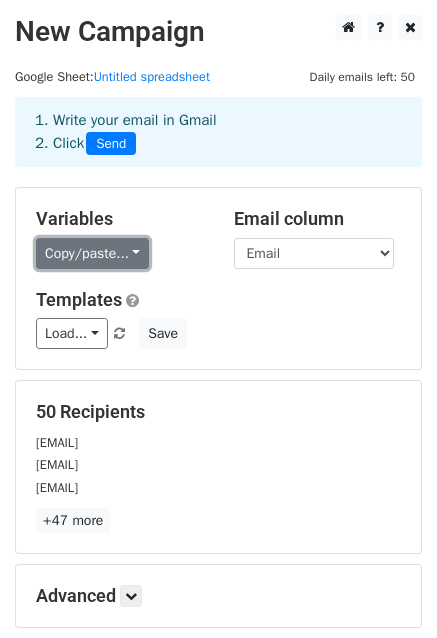 click on "Copy/paste..." at bounding box center (92, 253) 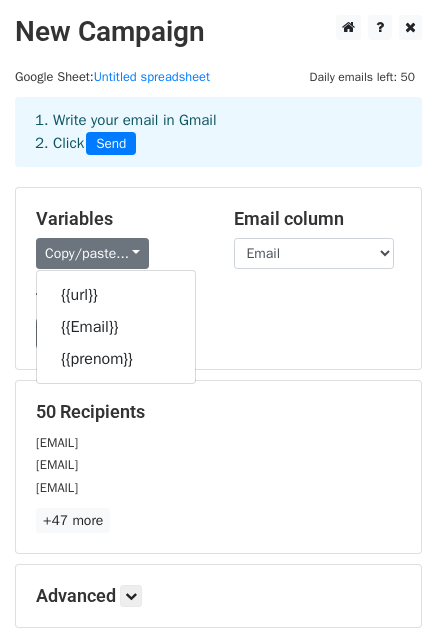 click on "Load...
No templates saved
Save" at bounding box center (218, 333) 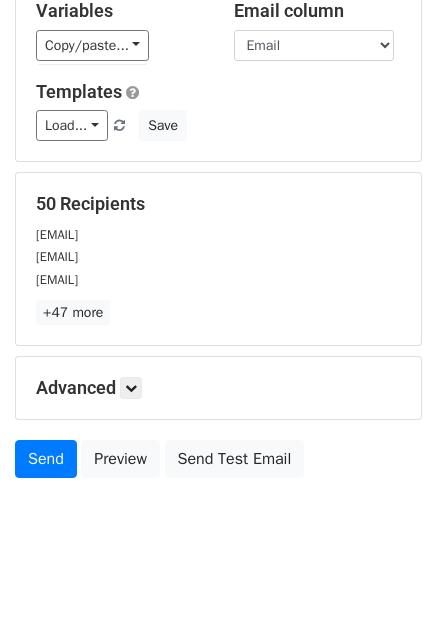 scroll, scrollTop: 216, scrollLeft: 0, axis: vertical 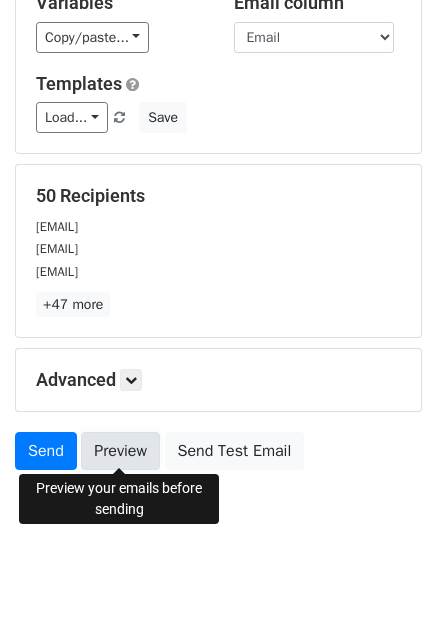 click on "Preview" at bounding box center [120, 451] 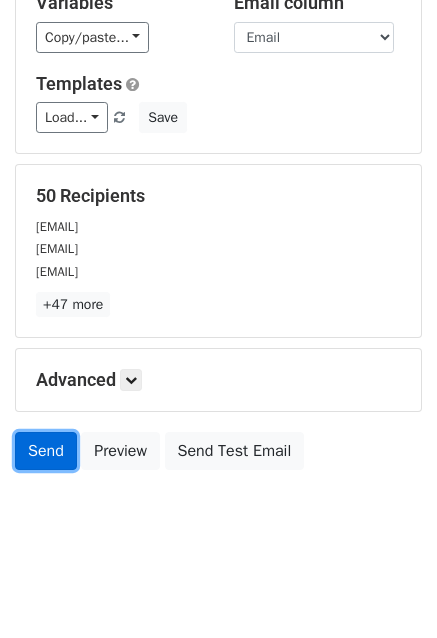 click on "Send" at bounding box center (46, 451) 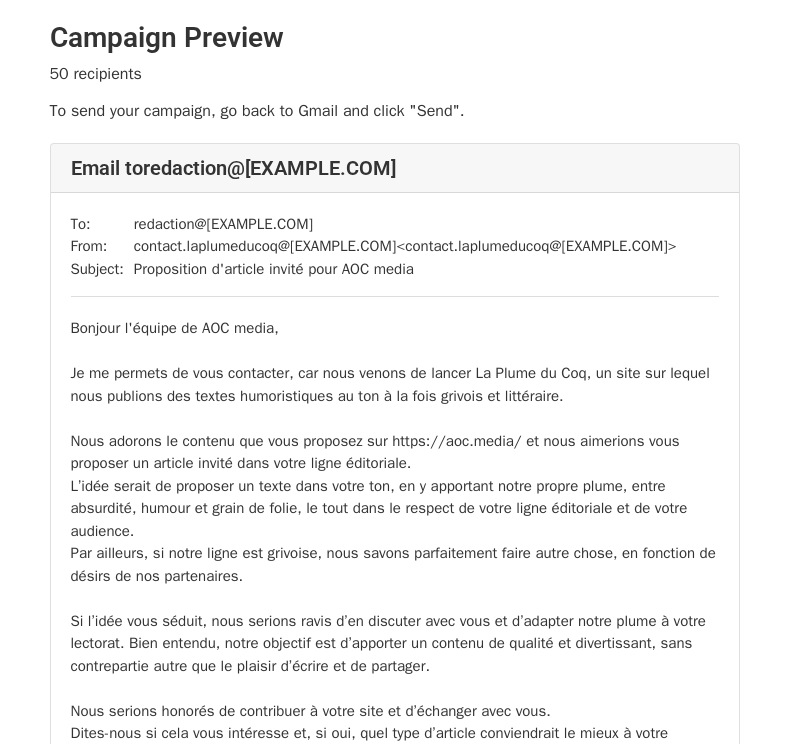 scroll, scrollTop: 0, scrollLeft: 0, axis: both 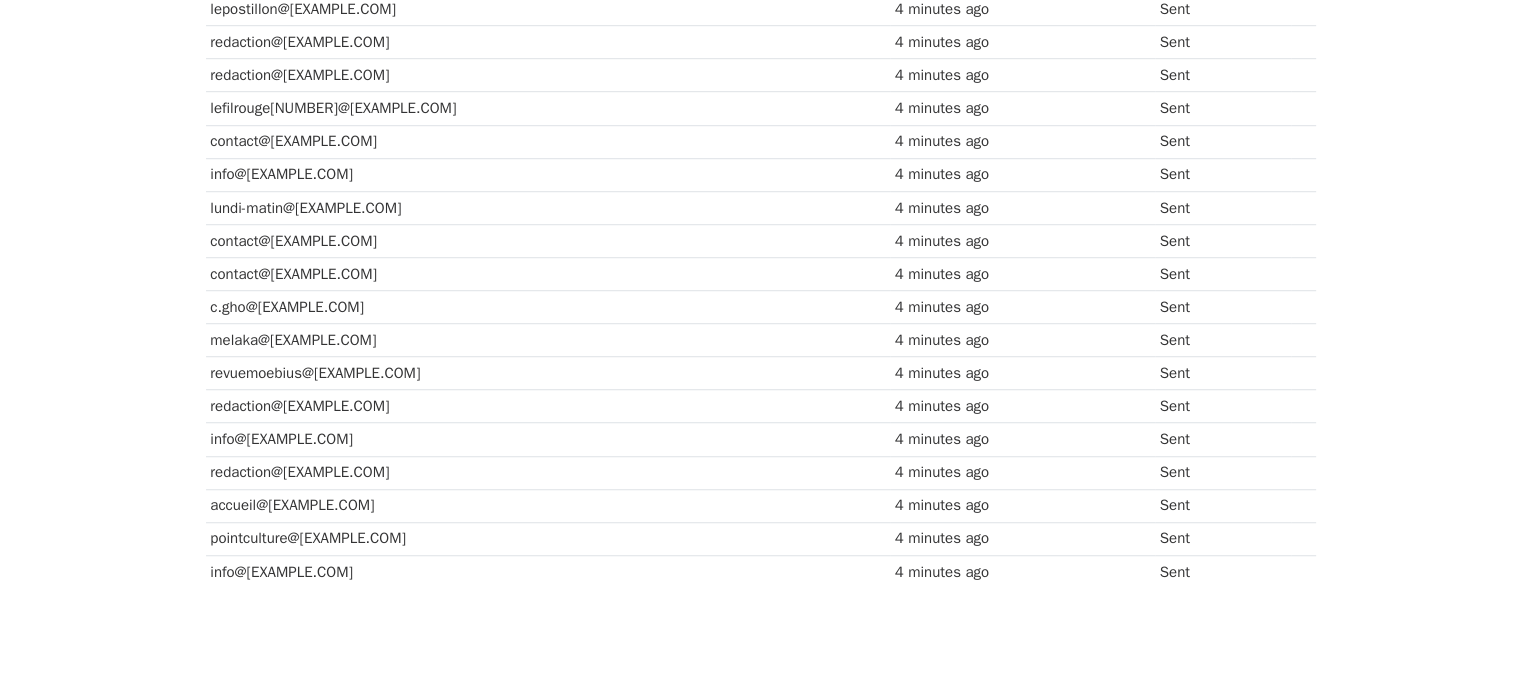 click on "contact@[EXAMPLE.COM]" at bounding box center (760, -358) 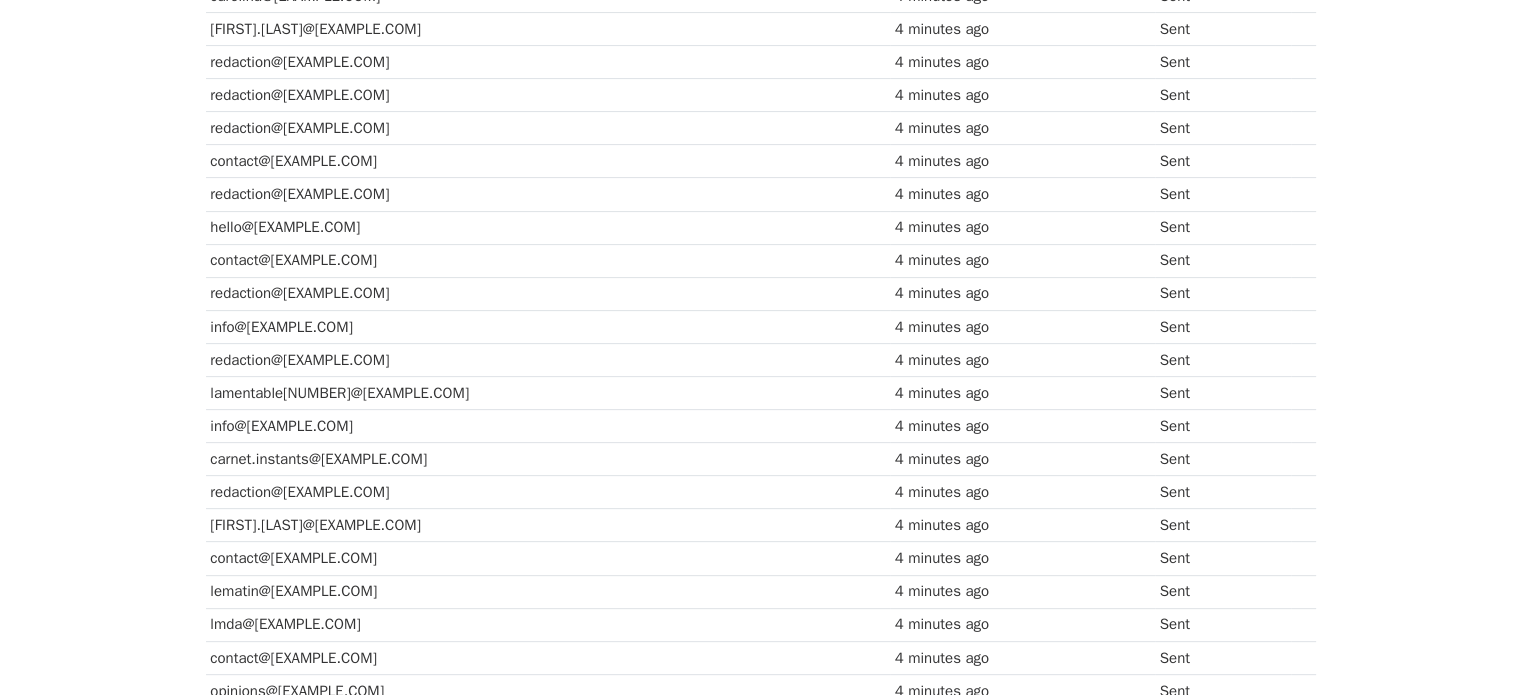scroll, scrollTop: 0, scrollLeft: 0, axis: both 